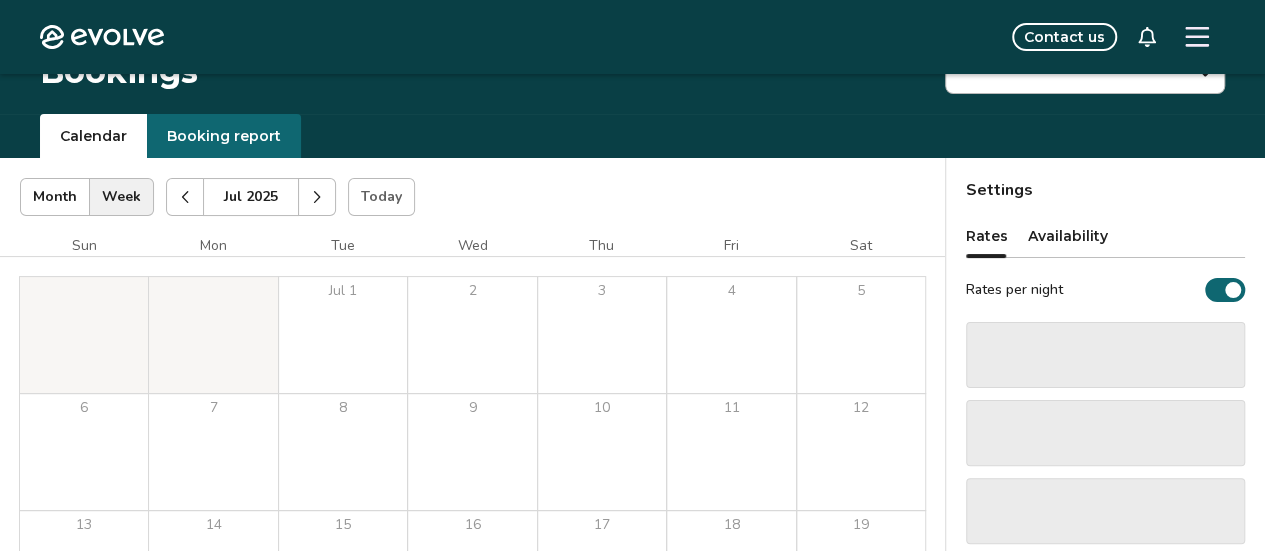 scroll, scrollTop: 0, scrollLeft: 0, axis: both 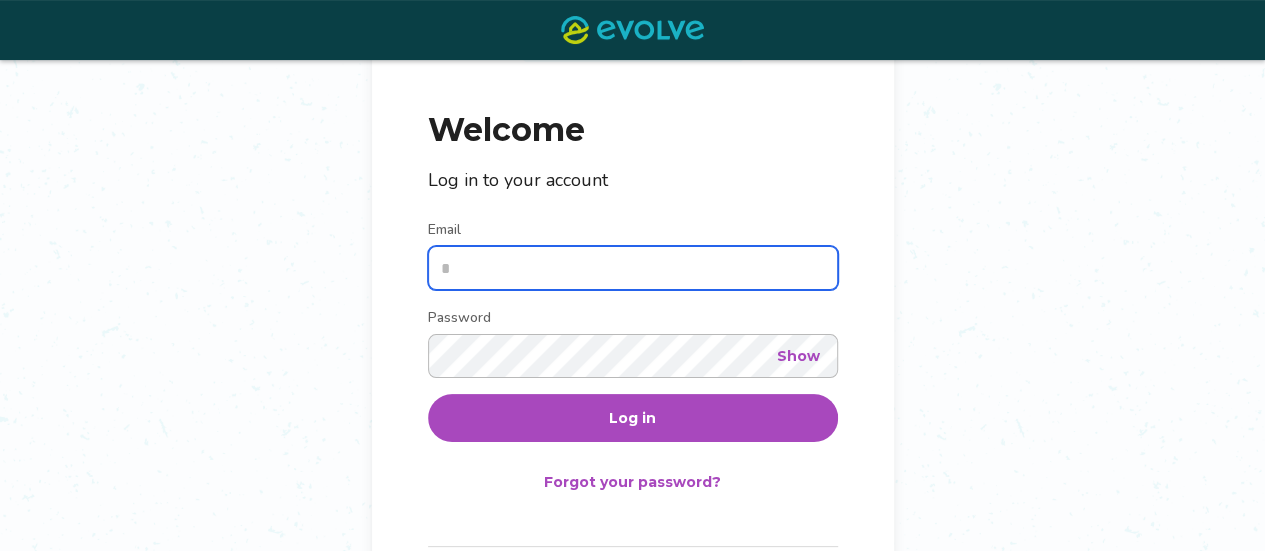 type on "**********" 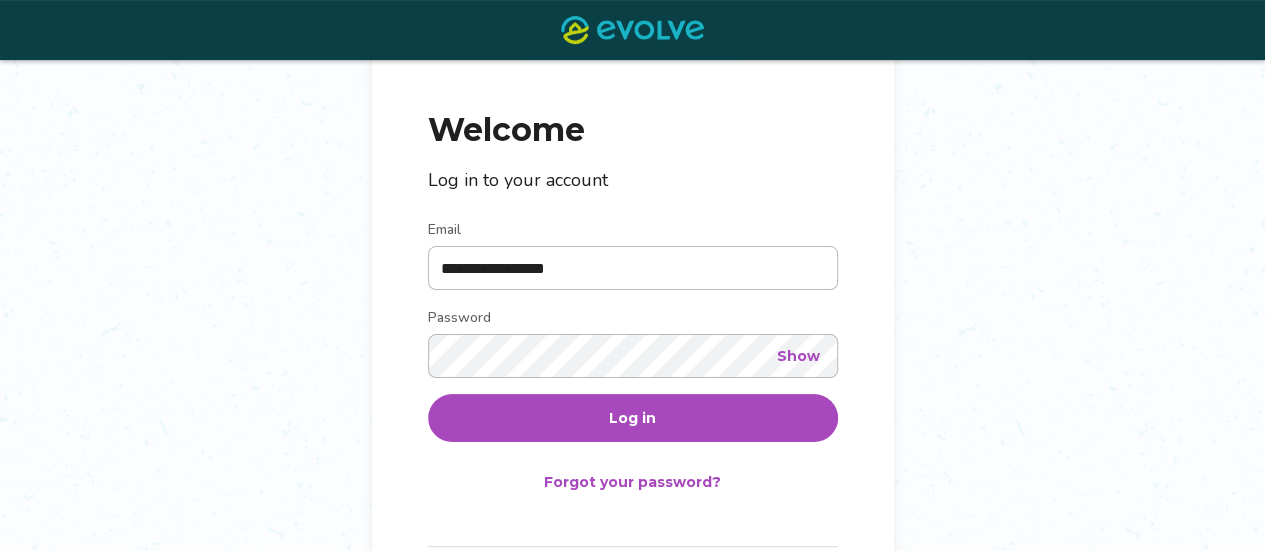 click on "Log in" at bounding box center [633, 418] 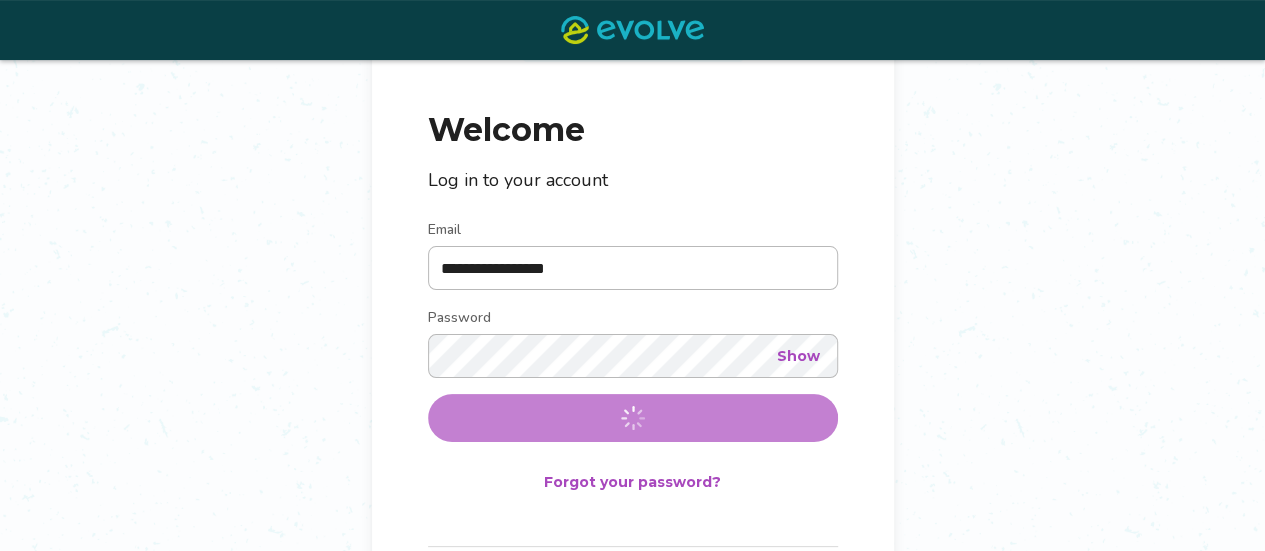 scroll, scrollTop: 0, scrollLeft: 0, axis: both 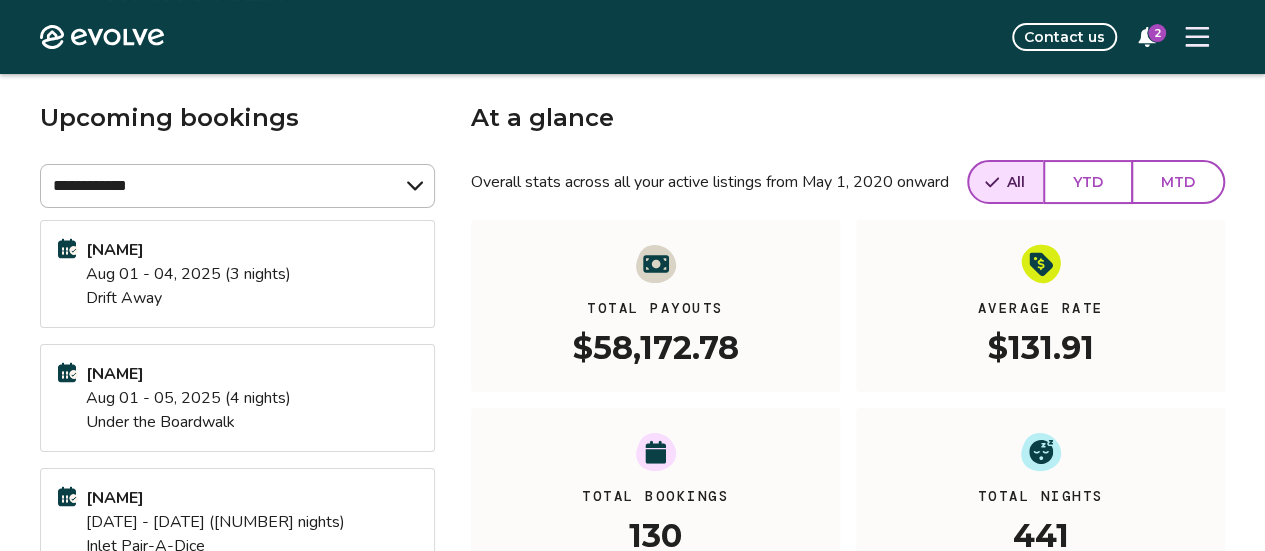 click on "2" at bounding box center (1157, 33) 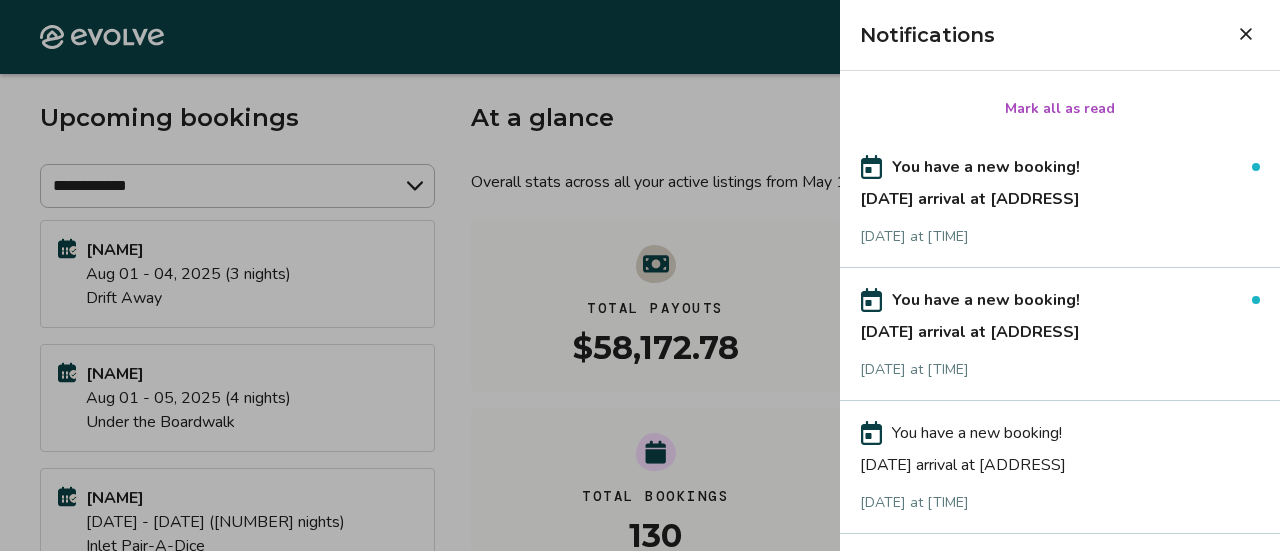 click on "You have a new booking!" at bounding box center (986, 300) 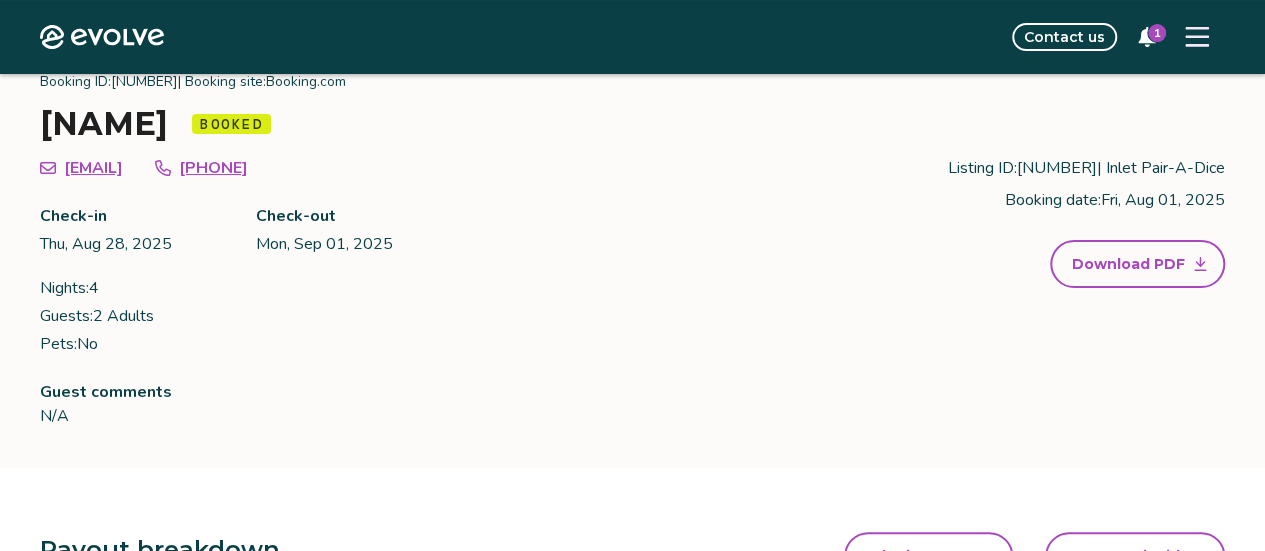 type 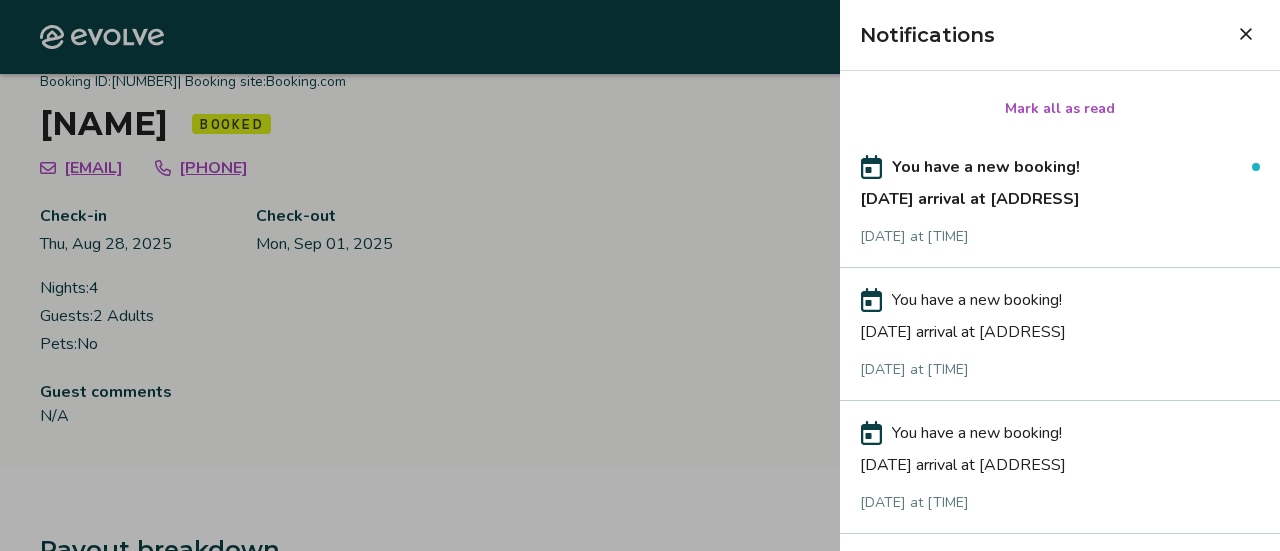 click on "[DATE] arrival at [ADDRESS]" at bounding box center [1060, 195] 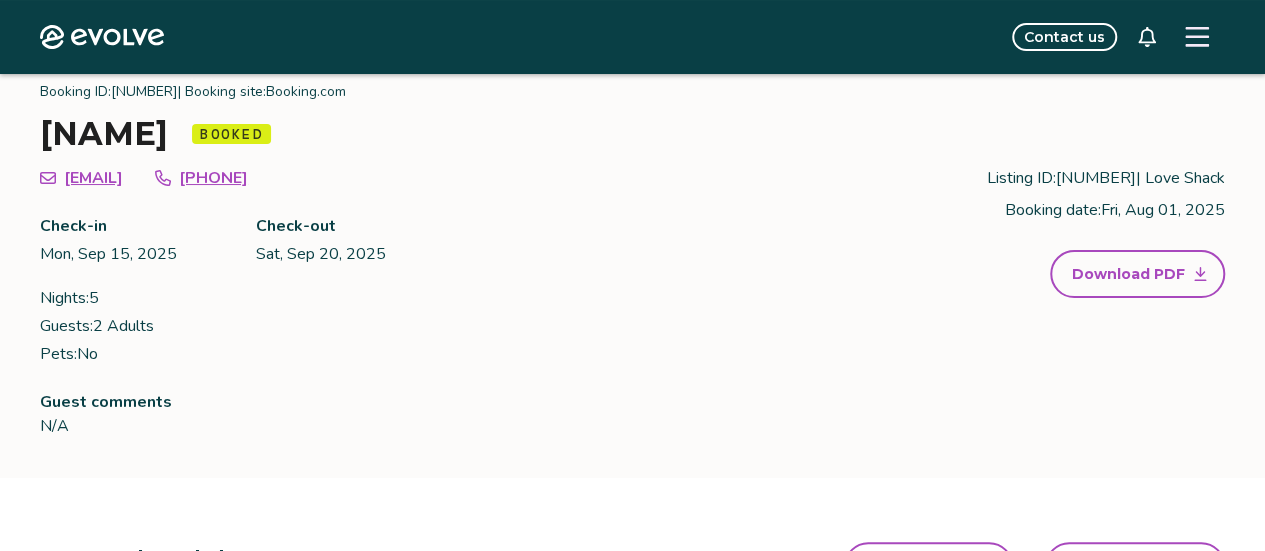scroll, scrollTop: 75, scrollLeft: 0, axis: vertical 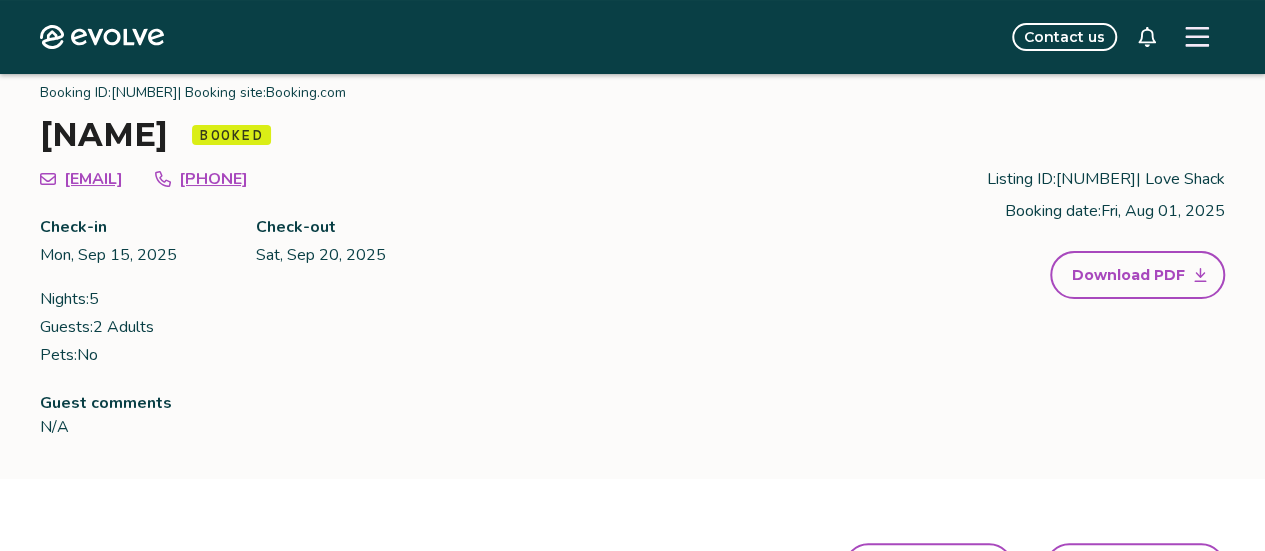 click 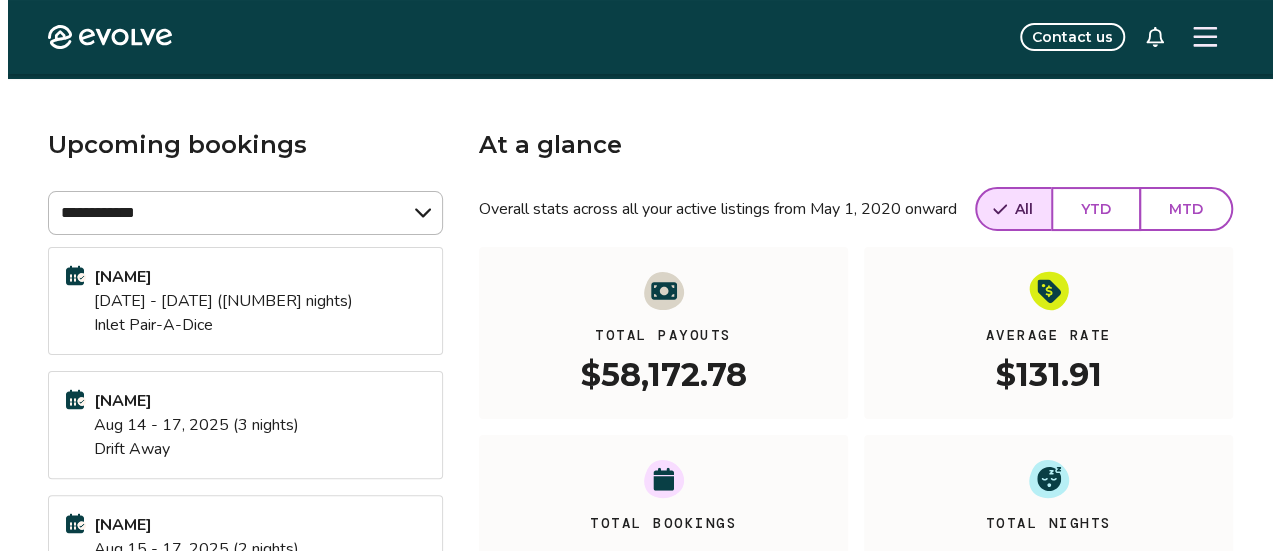 scroll, scrollTop: 0, scrollLeft: 0, axis: both 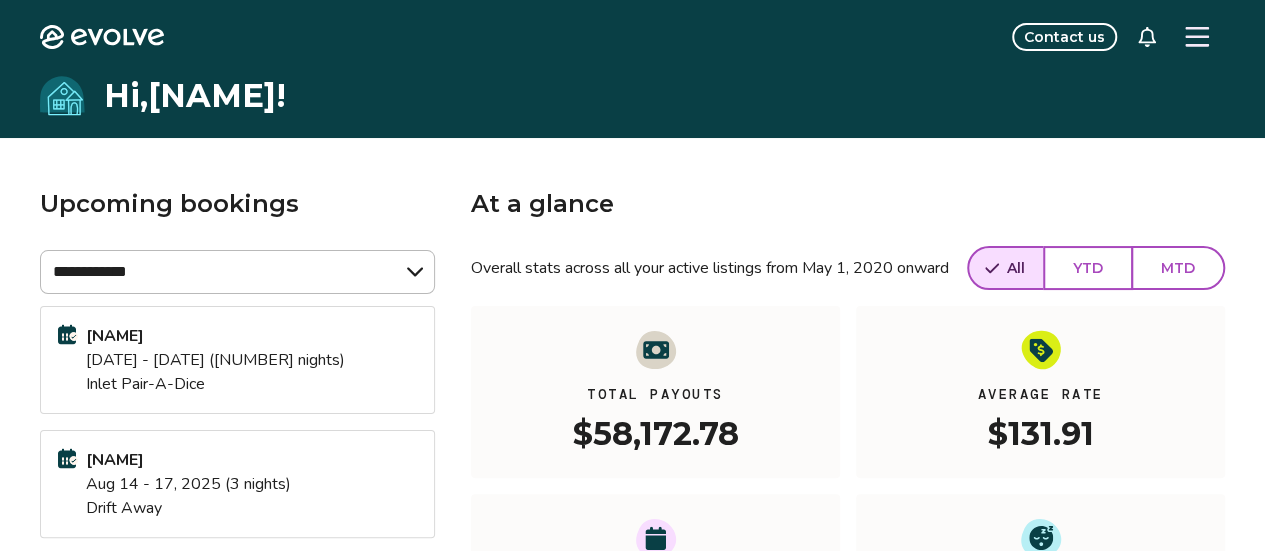 click 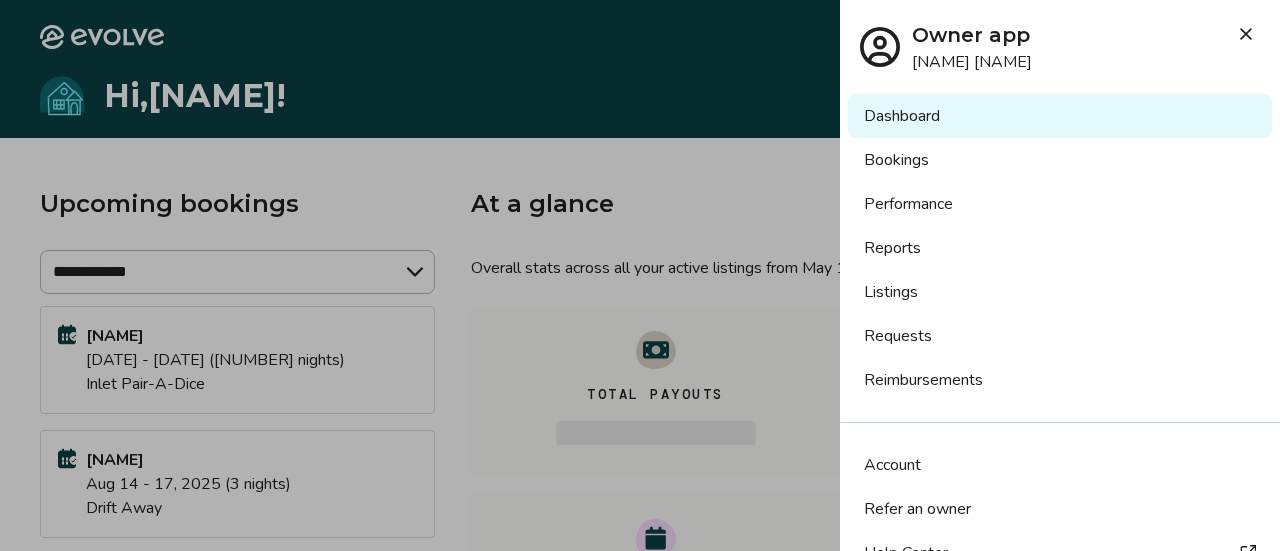 click on "Bookings" at bounding box center (1060, 160) 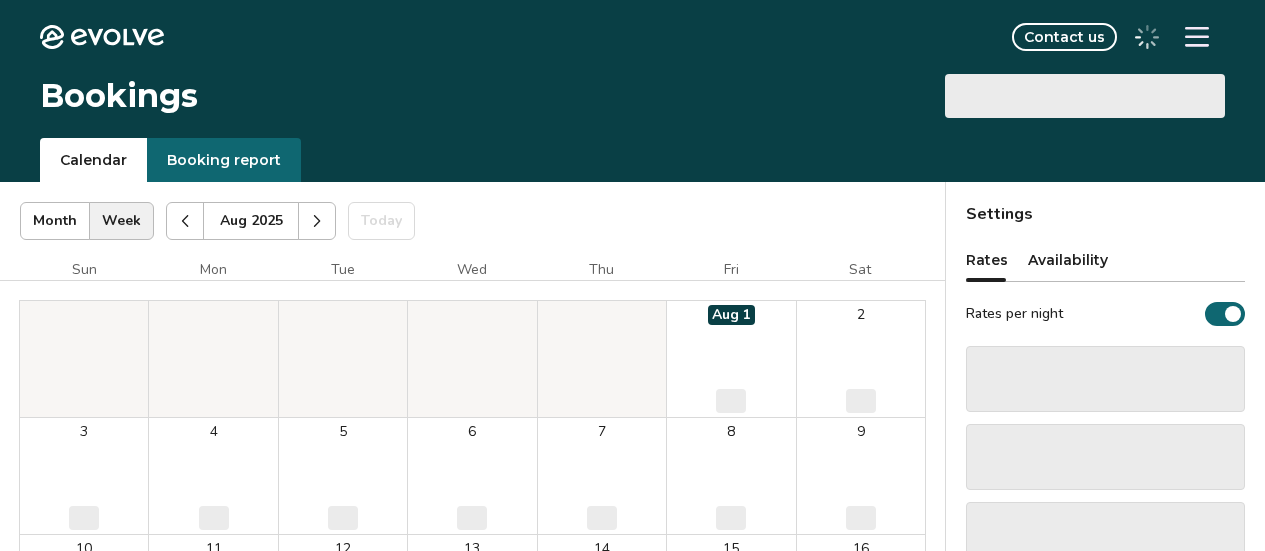 scroll, scrollTop: 0, scrollLeft: 0, axis: both 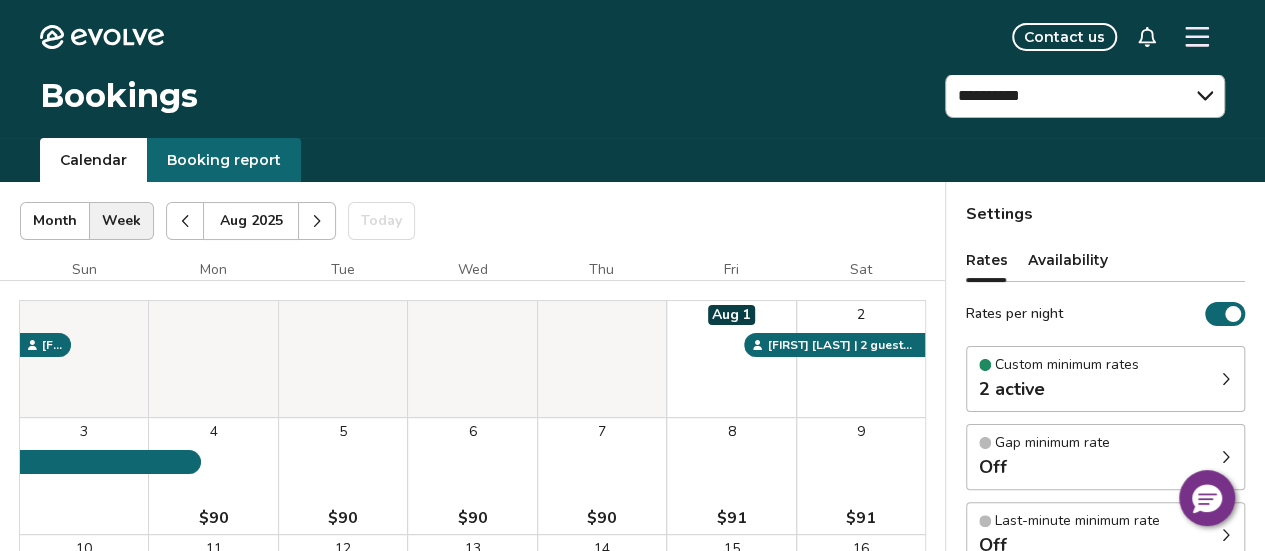 click at bounding box center [317, 221] 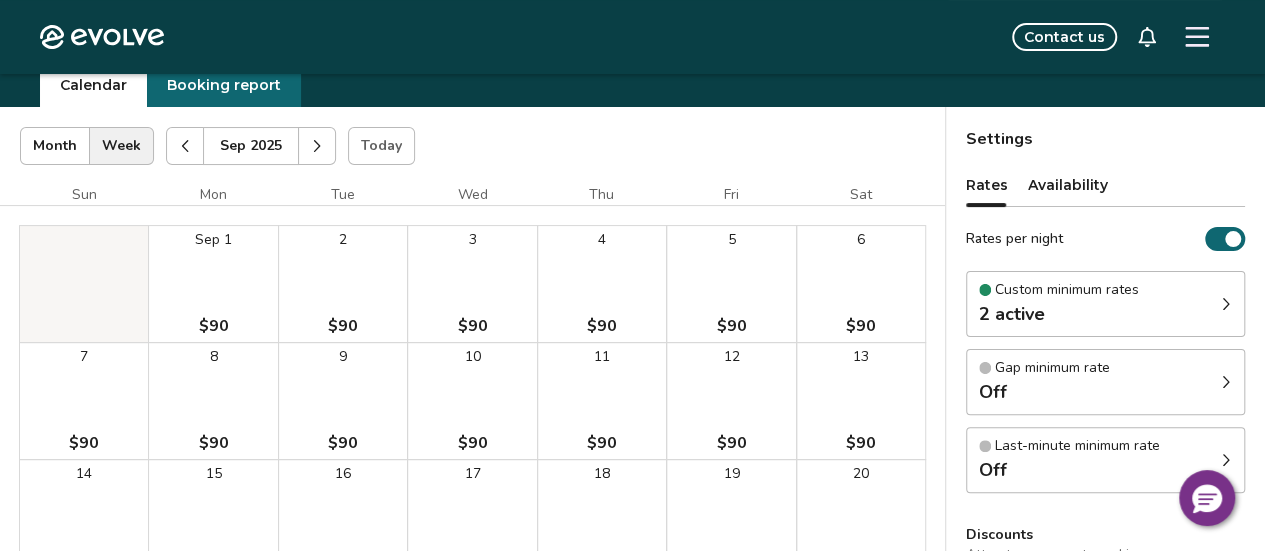 scroll, scrollTop: 70, scrollLeft: 0, axis: vertical 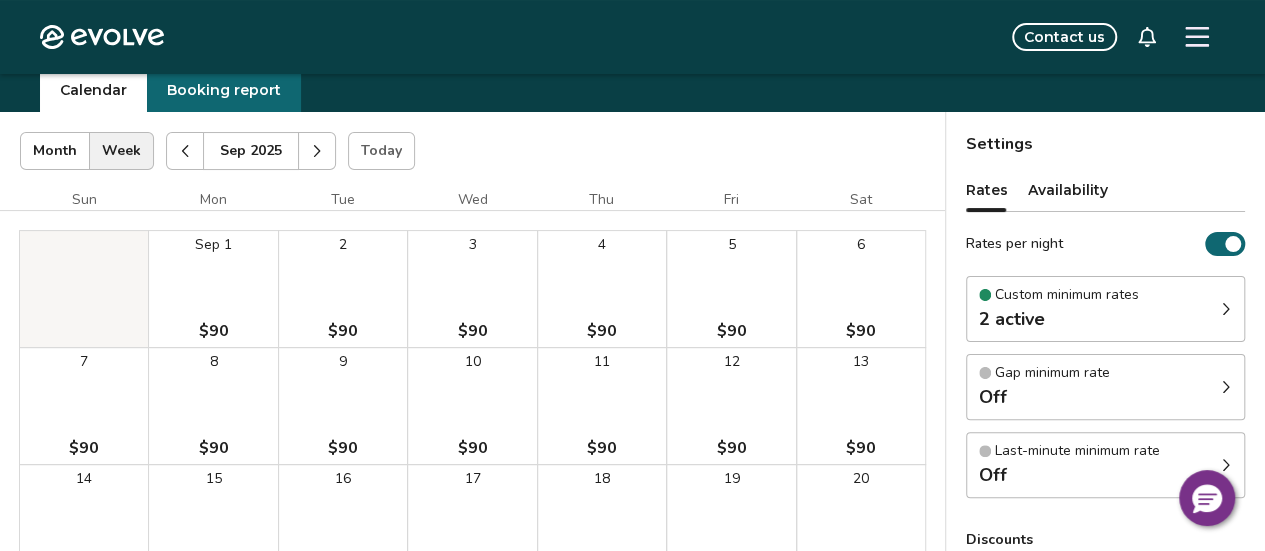 click on "5 $90" at bounding box center [731, 289] 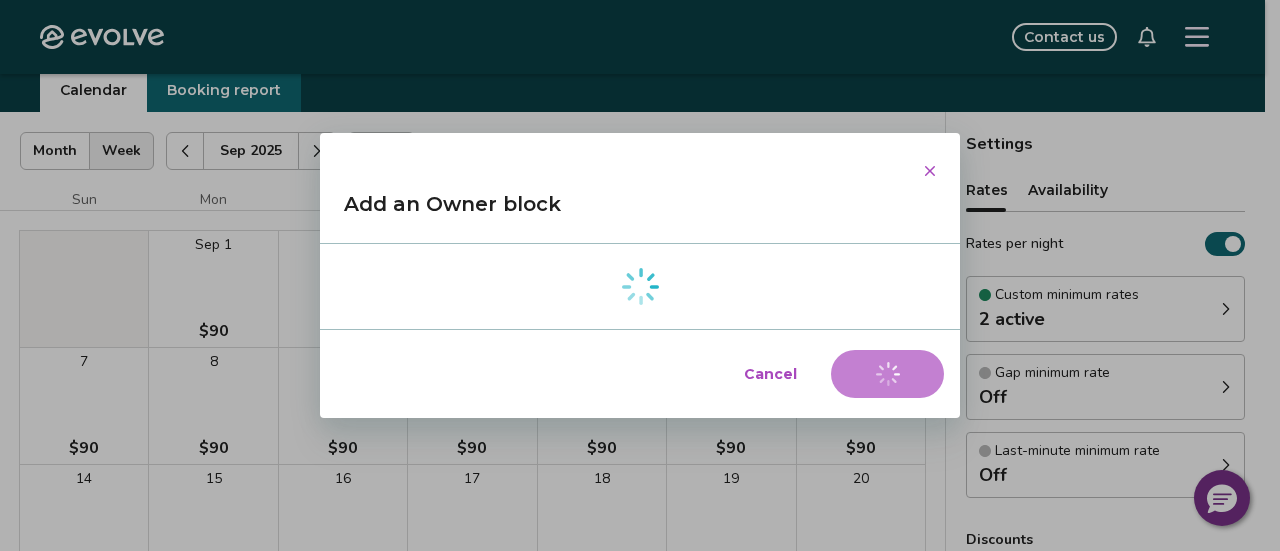 click 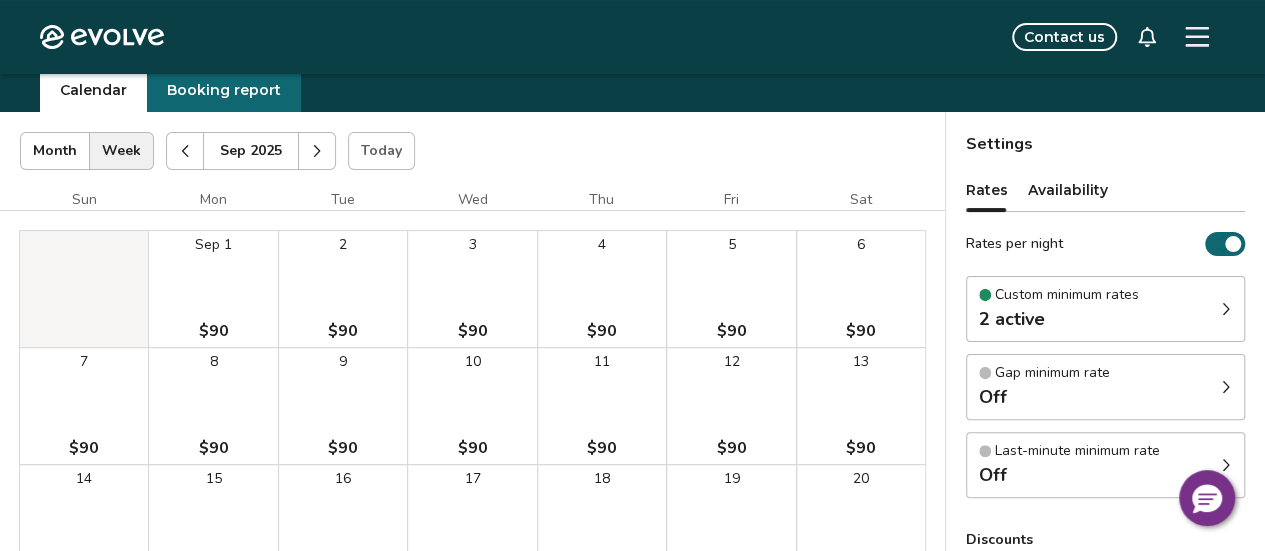 scroll, scrollTop: 0, scrollLeft: 0, axis: both 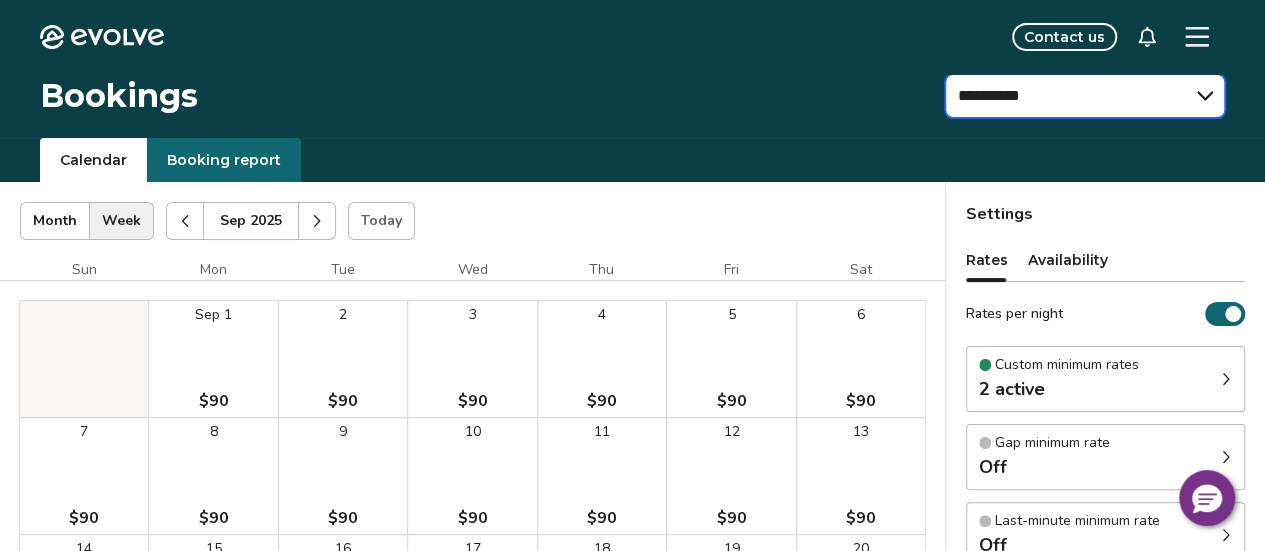 click on "**********" at bounding box center [1085, 96] 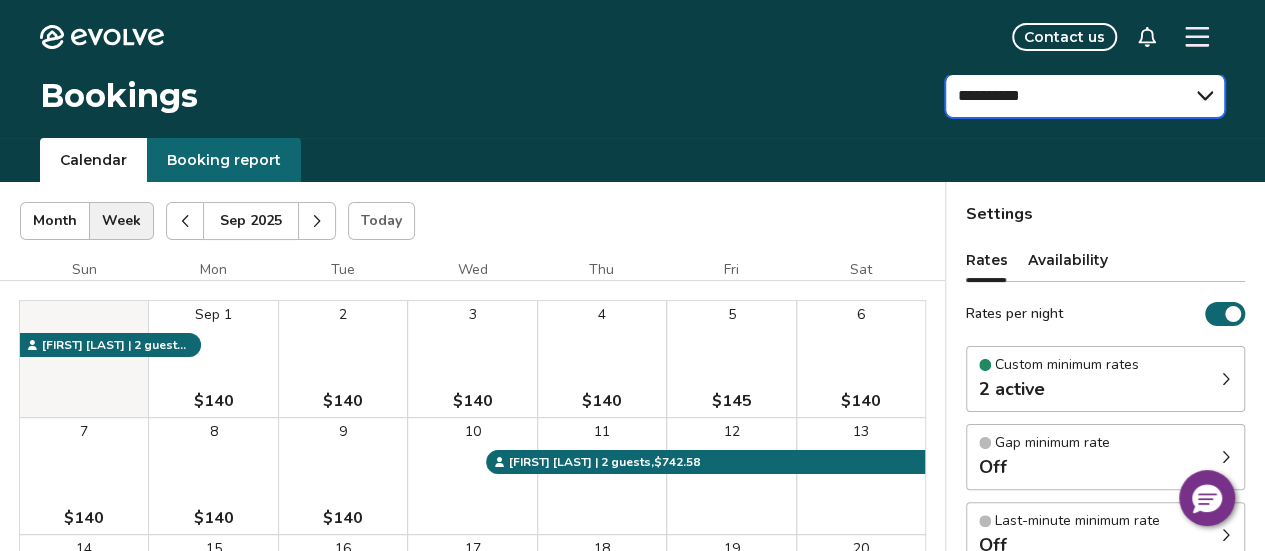click on "**********" at bounding box center [1085, 96] 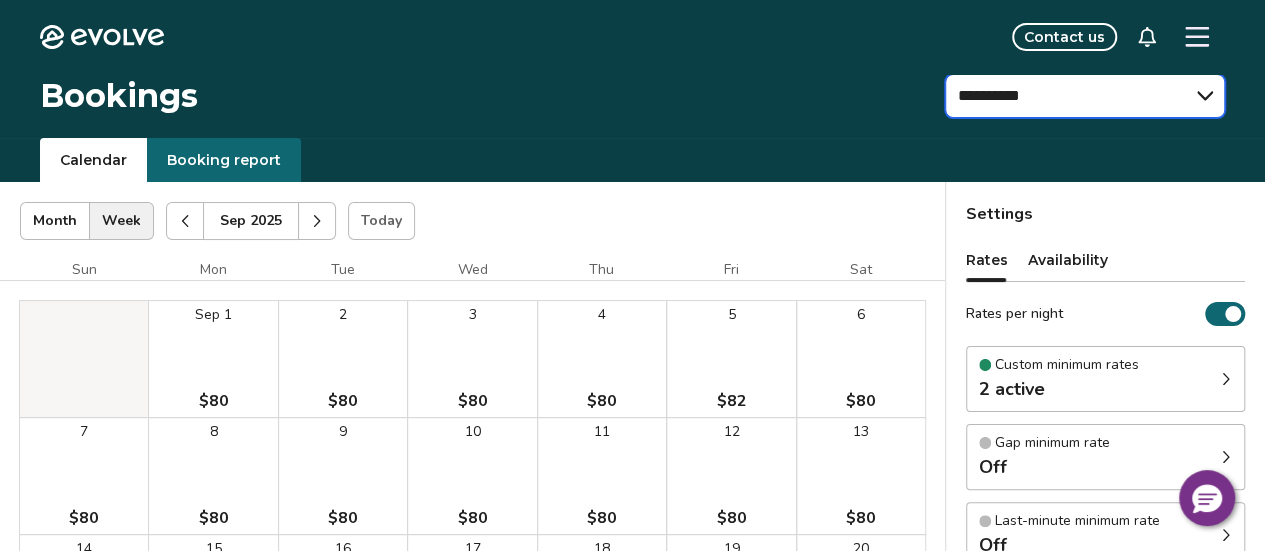 click on "**********" at bounding box center [1085, 96] 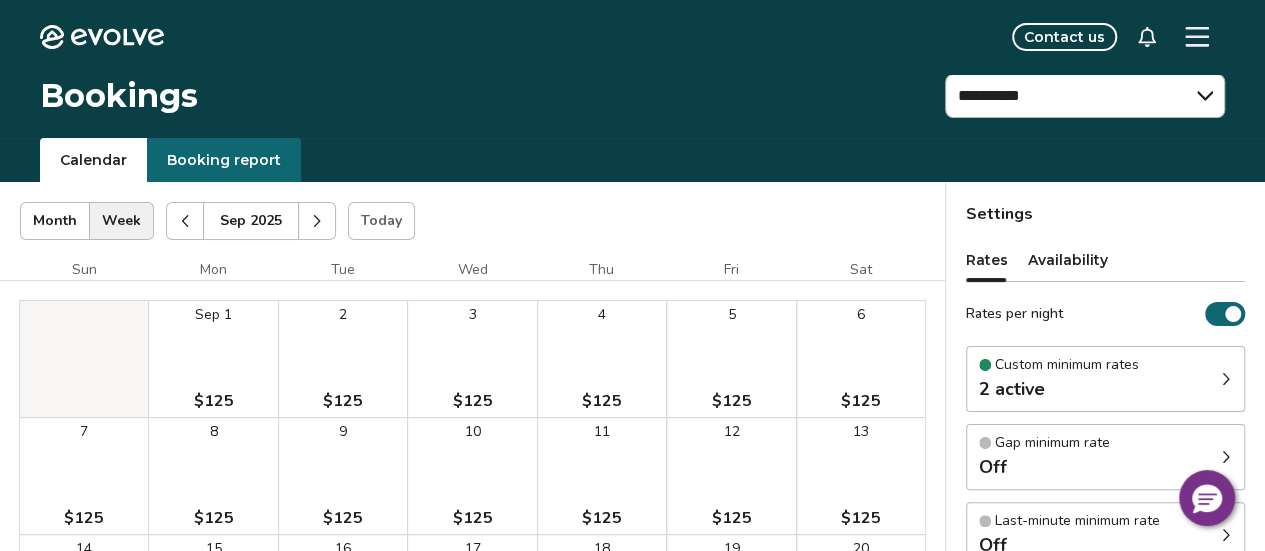 click at bounding box center (185, 221) 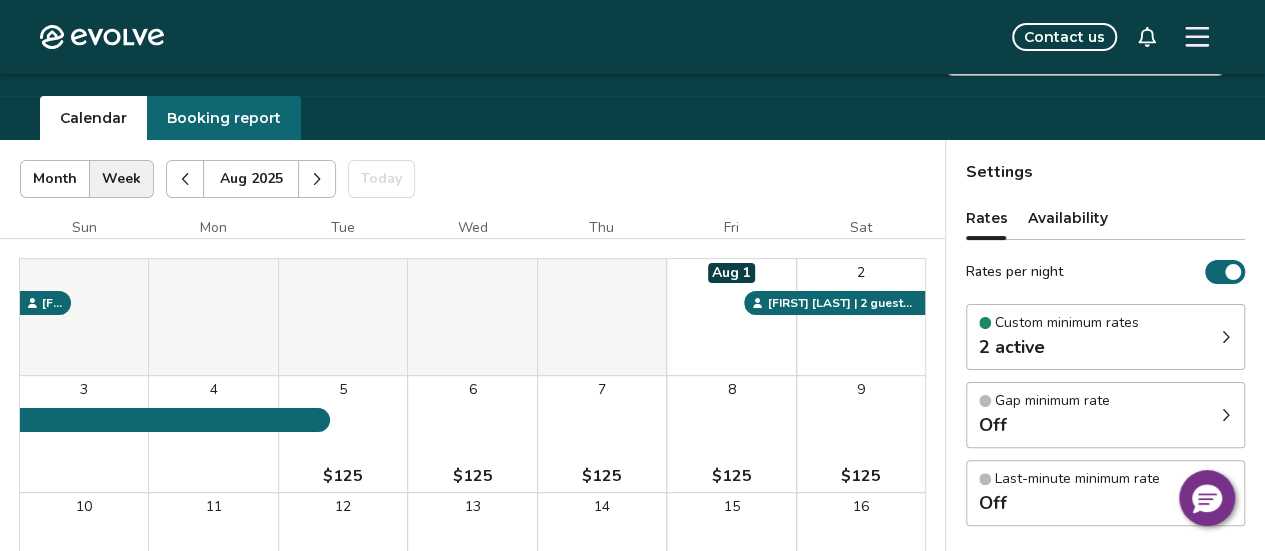 scroll, scrollTop: 0, scrollLeft: 0, axis: both 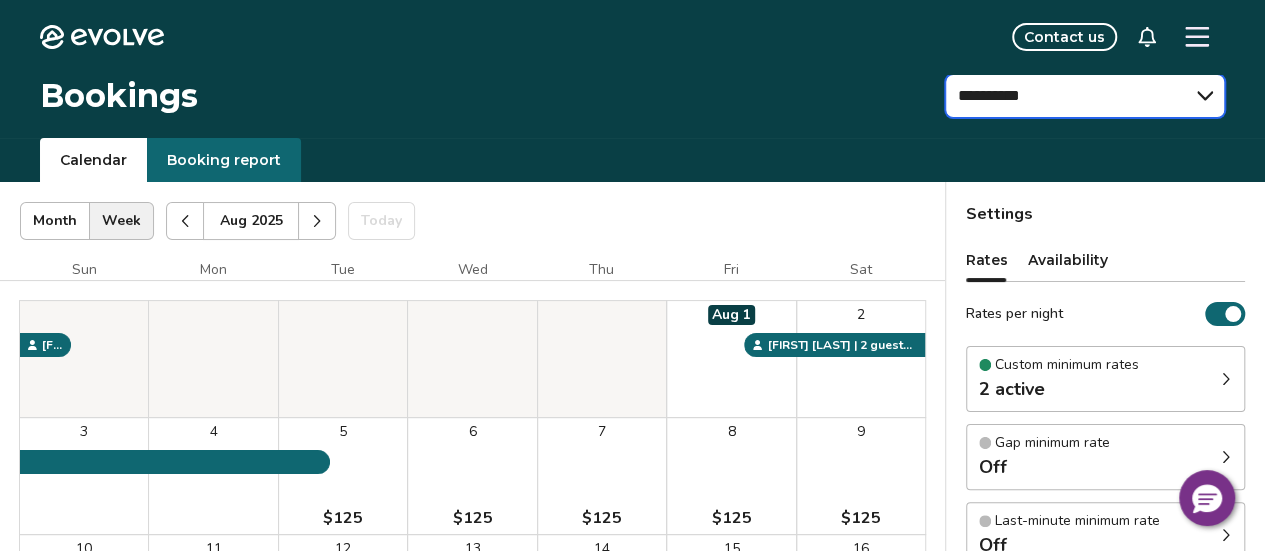 click on "**********" at bounding box center (1085, 96) 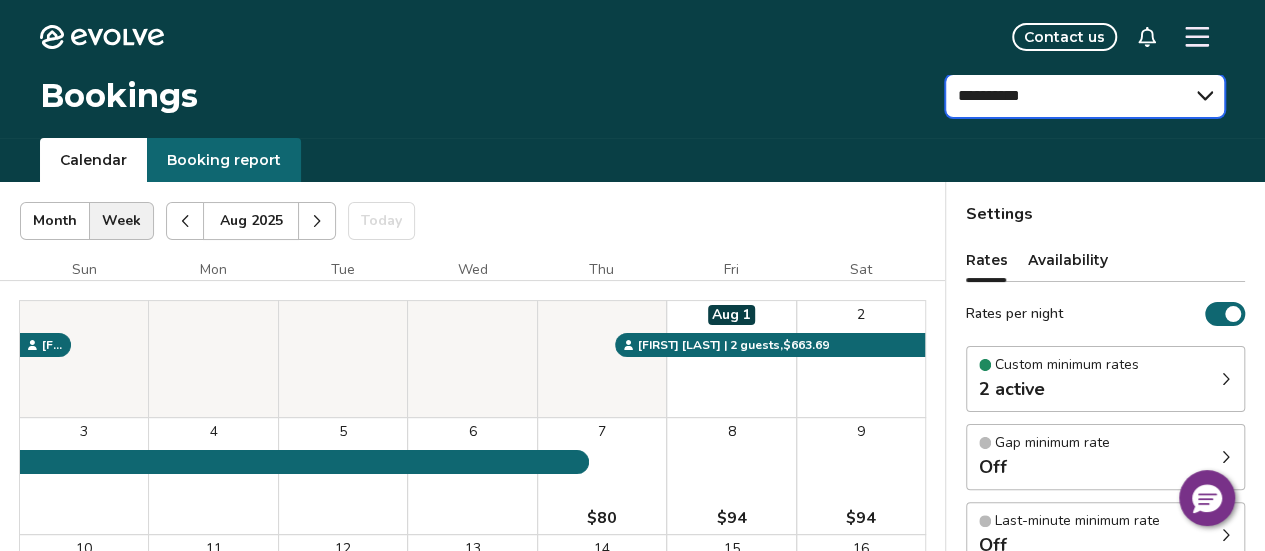 click on "**********" at bounding box center [1085, 96] 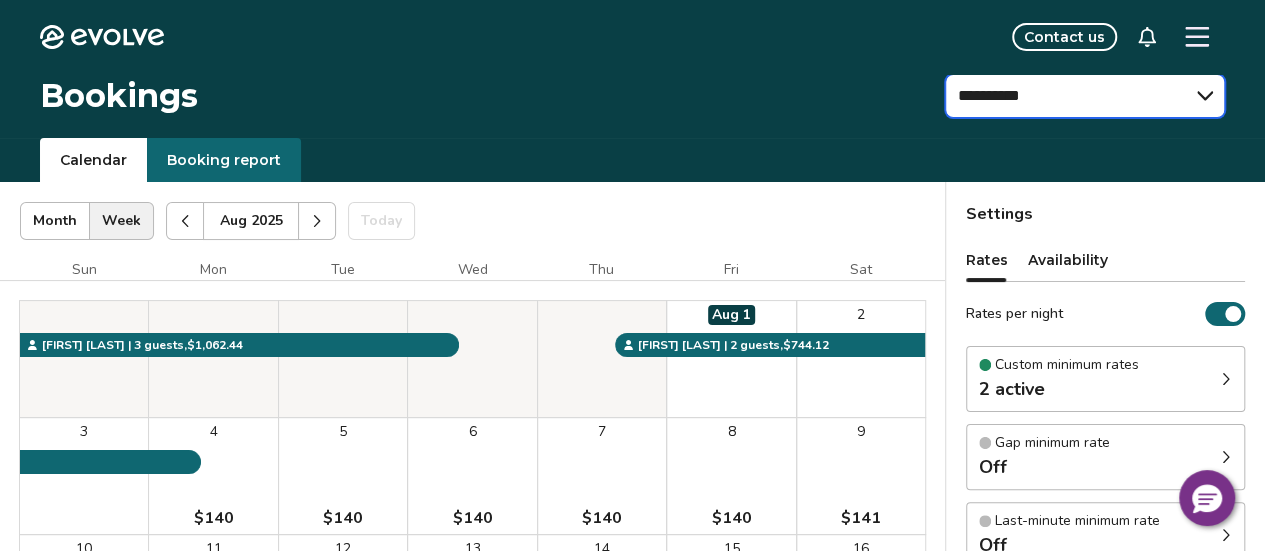 click on "**********" at bounding box center [1085, 96] 